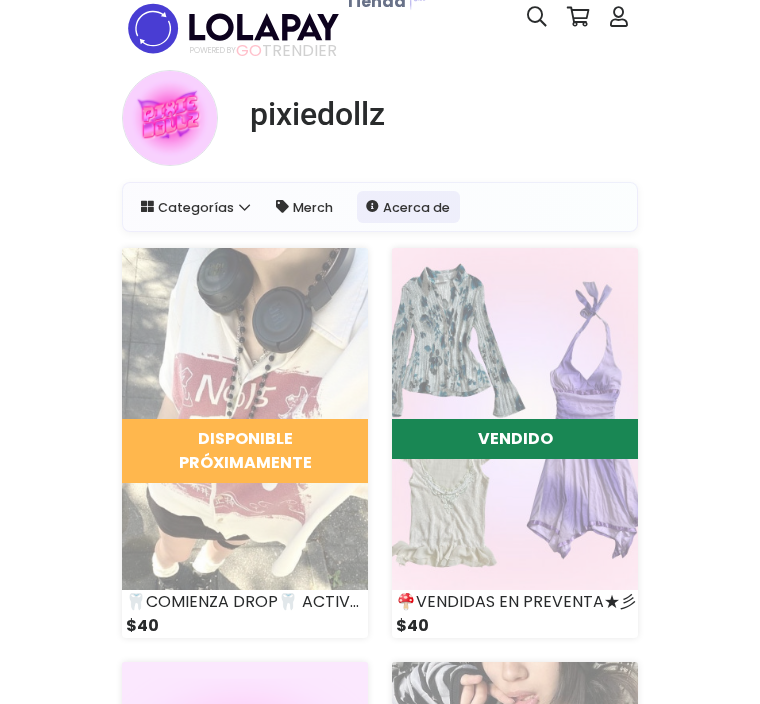 scroll, scrollTop: 0, scrollLeft: 0, axis: both 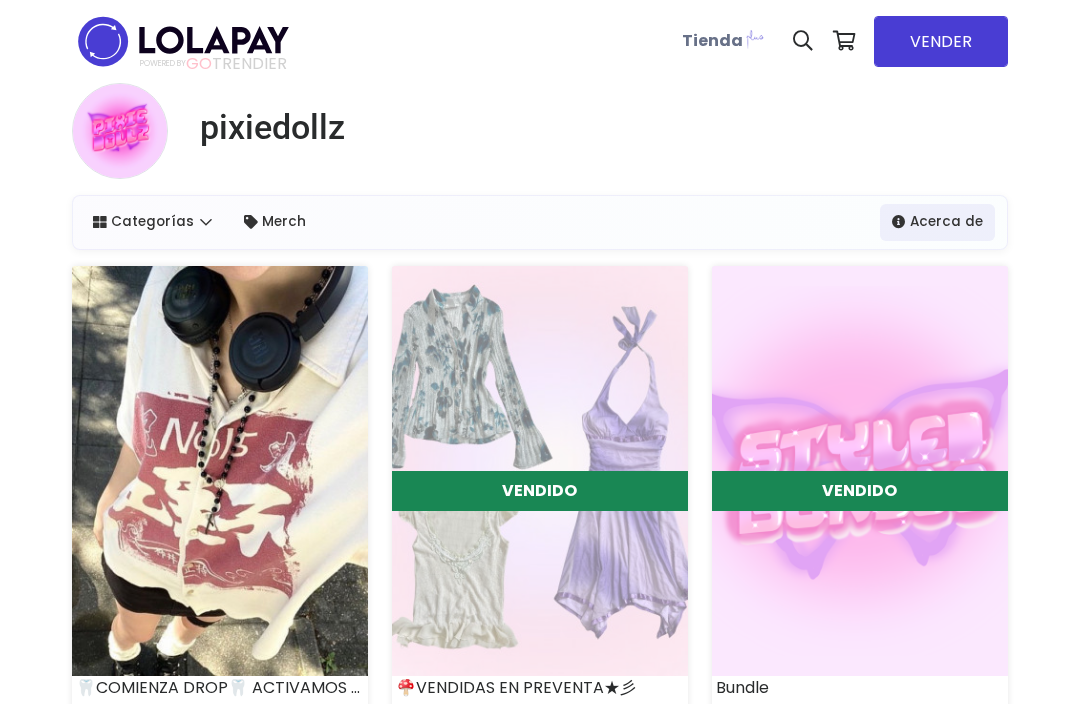 click at bounding box center (220, 471) 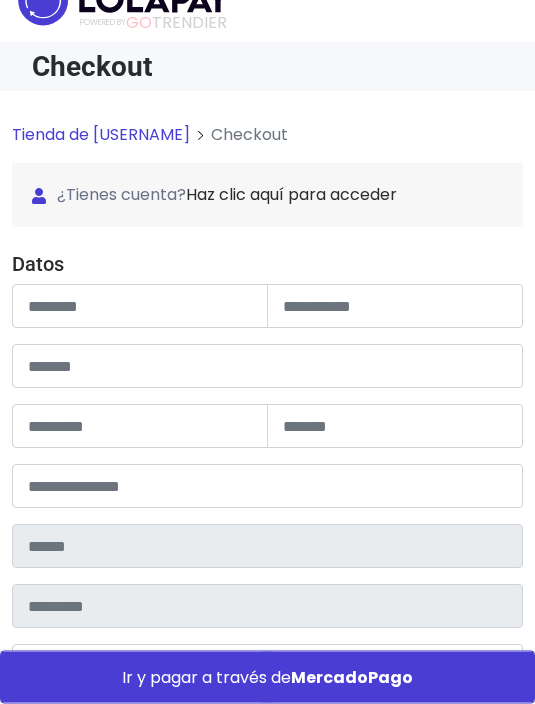 scroll, scrollTop: 40, scrollLeft: 0, axis: vertical 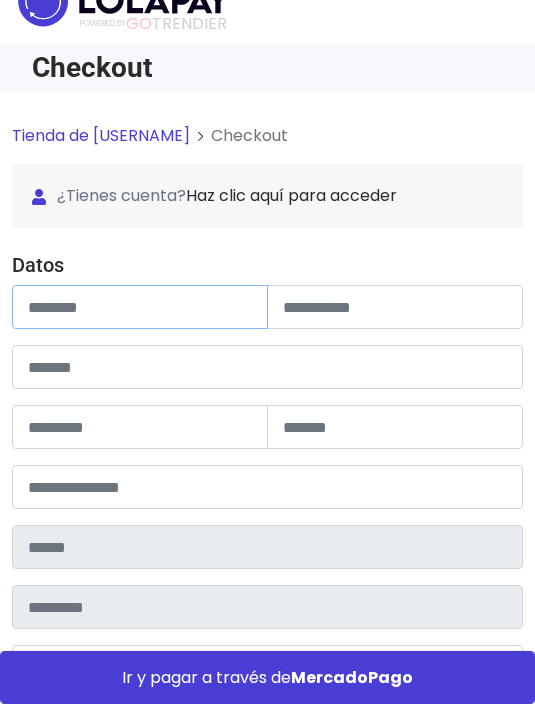 click at bounding box center [140, 307] 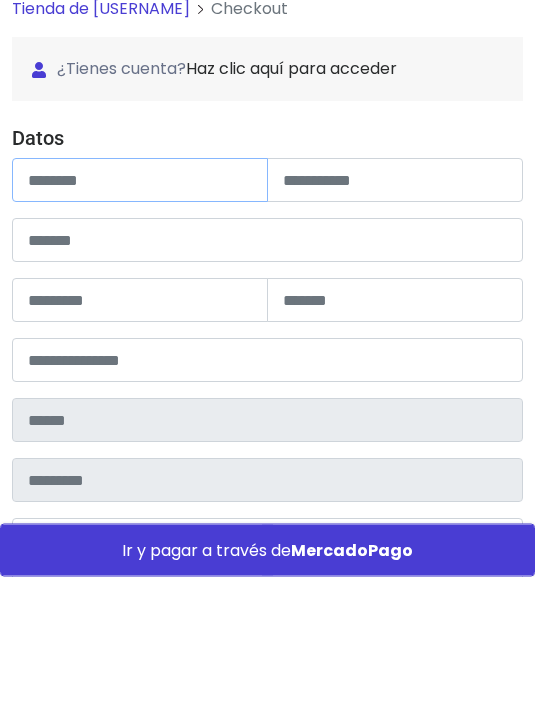 click at bounding box center (140, 308) 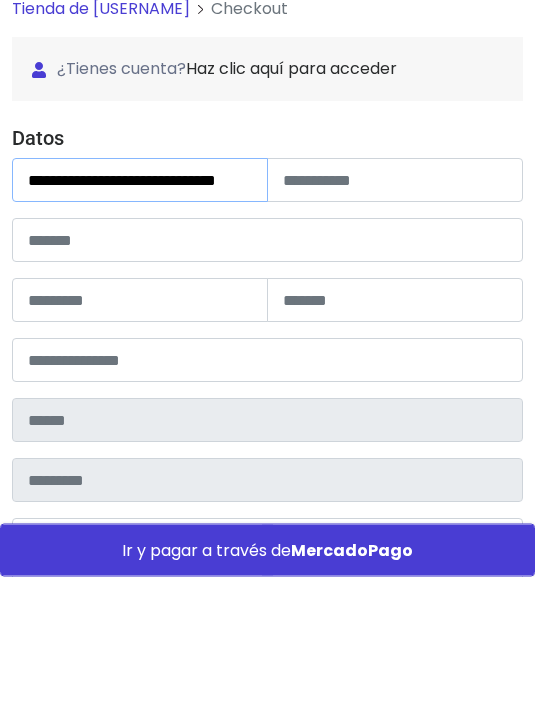 click on "**********" at bounding box center (140, 308) 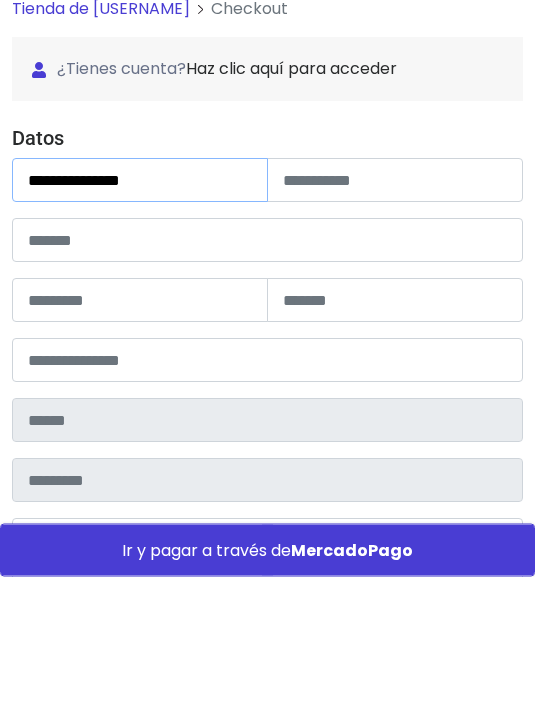 type on "**********" 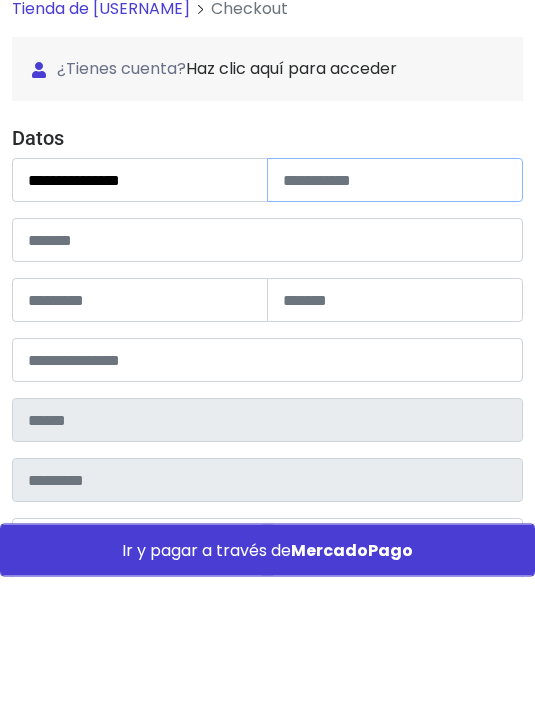 click at bounding box center (395, 308) 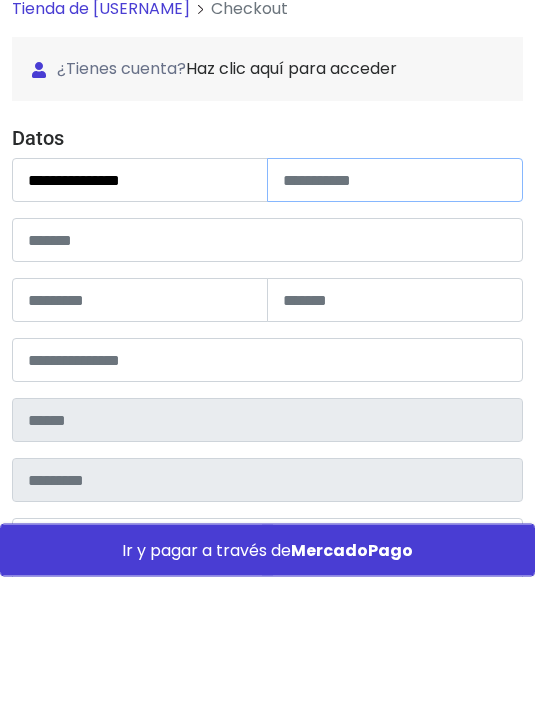 paste on "**********" 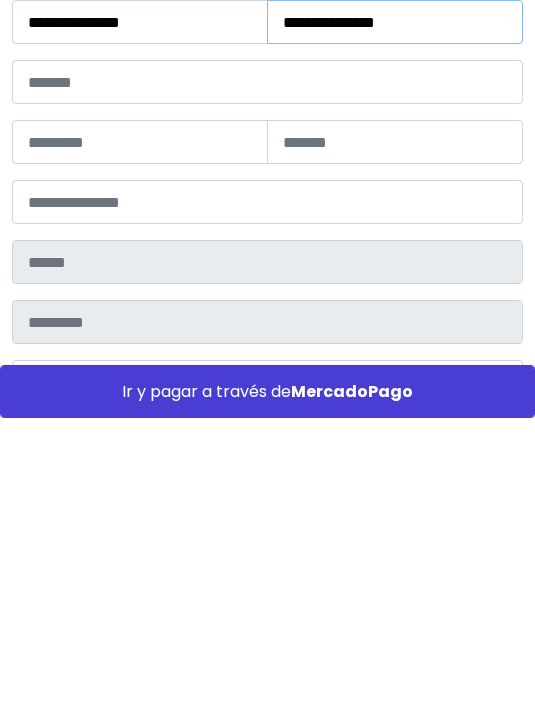 type on "**********" 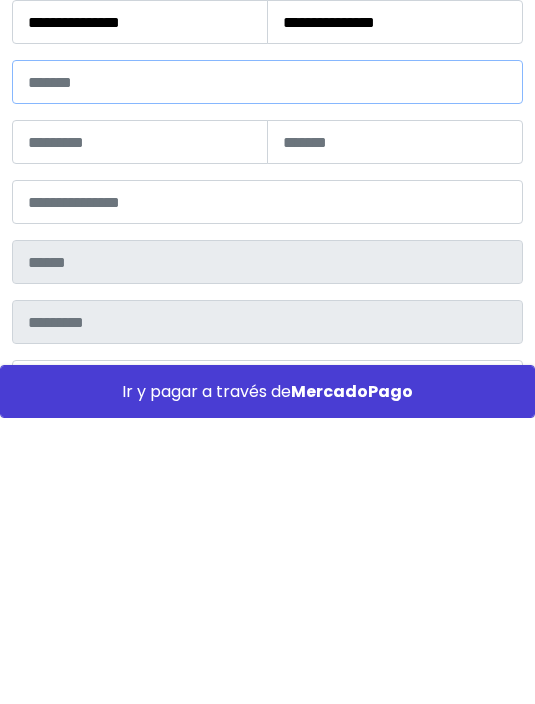 click at bounding box center [267, 368] 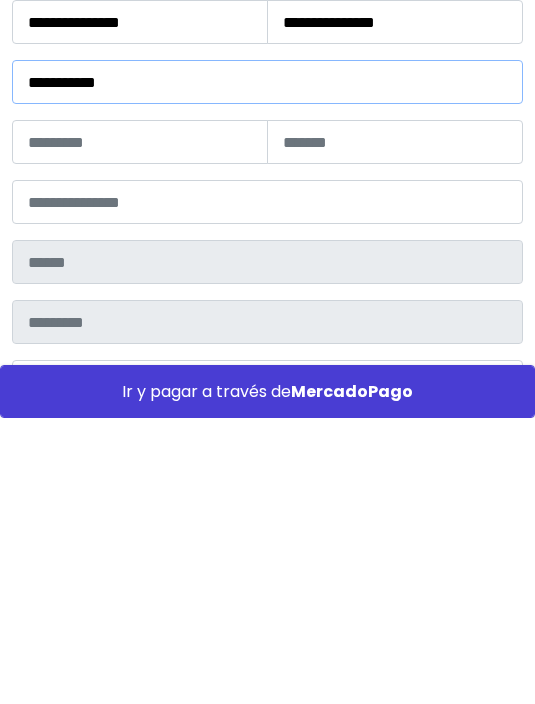 click on "**********" at bounding box center [267, 368] 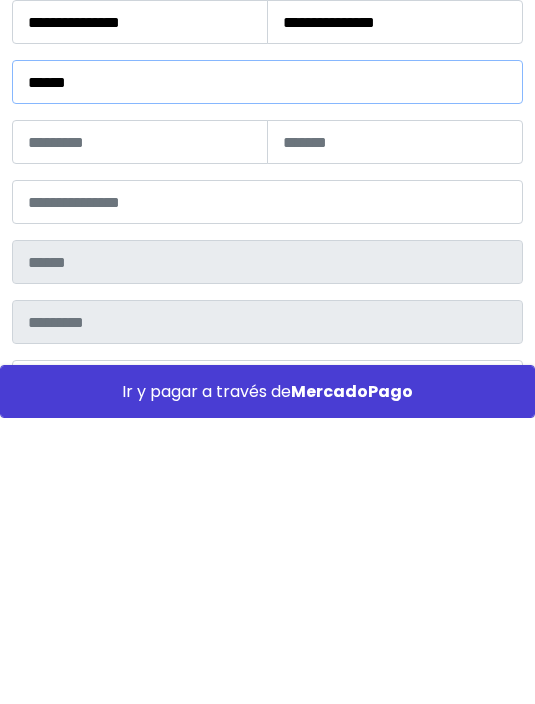 type on "******" 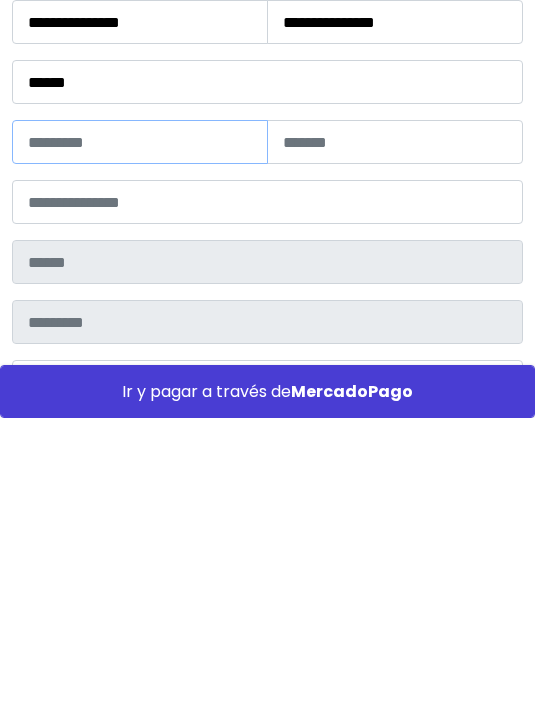 click at bounding box center (140, 428) 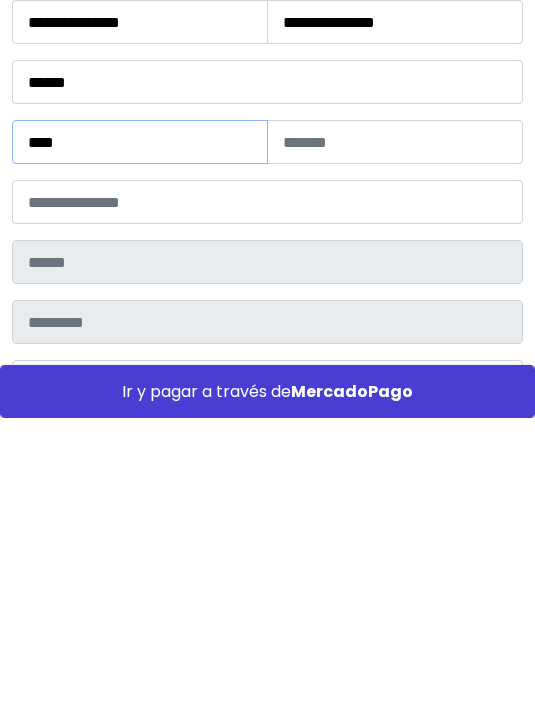type on "****" 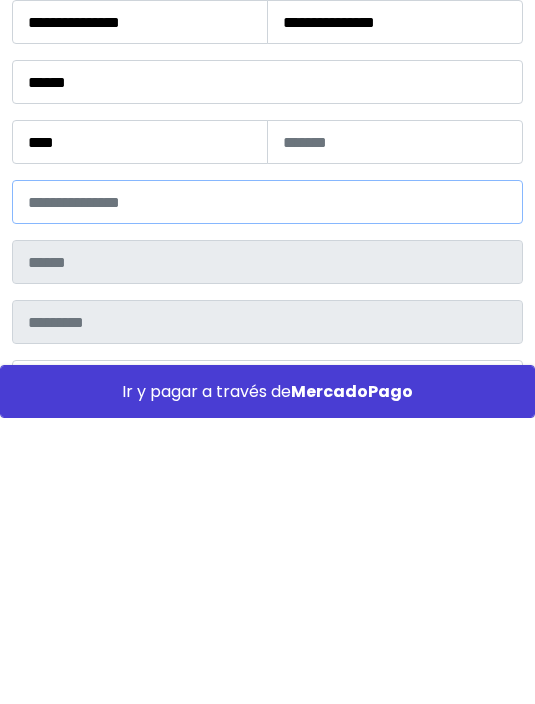 click at bounding box center [267, 488] 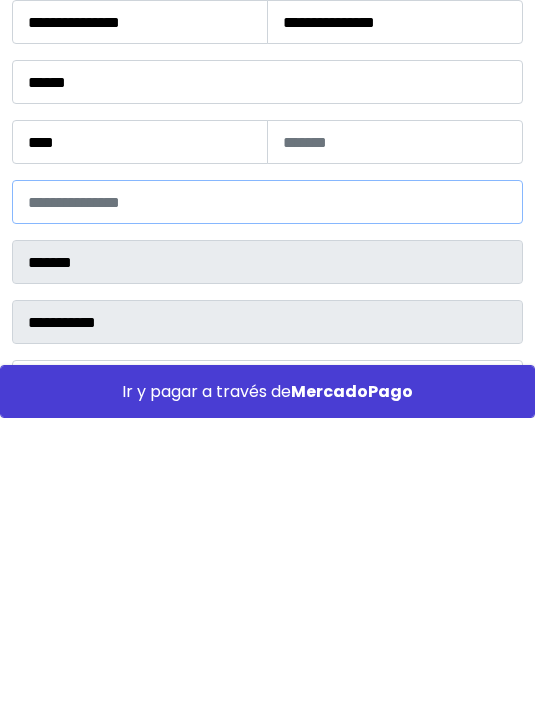 select 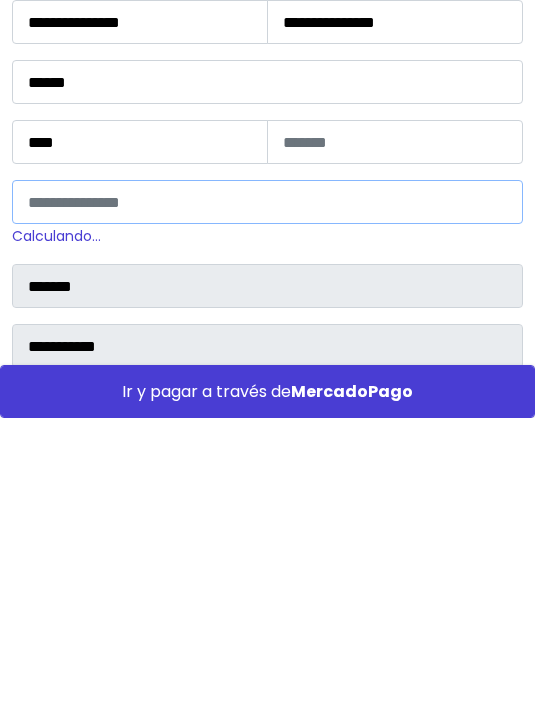 click on "*****" at bounding box center [267, 488] 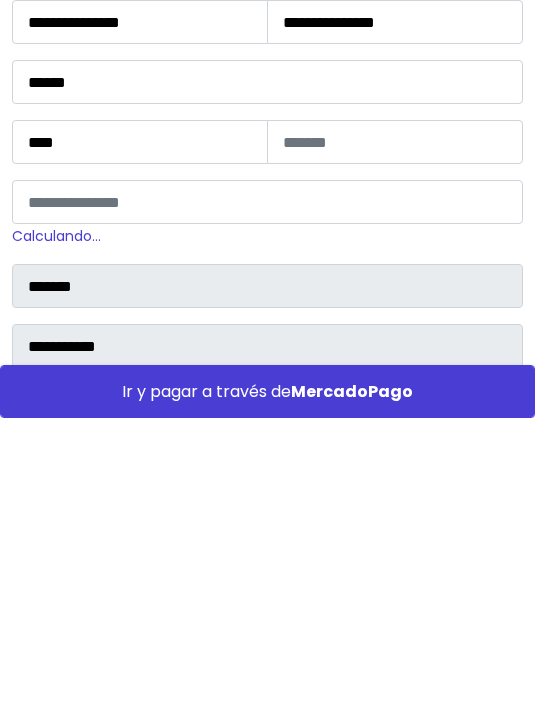 click on "[STREET] [CITY] [CITY] [CITY] [CITY] [CITY]" at bounding box center [267, 557] 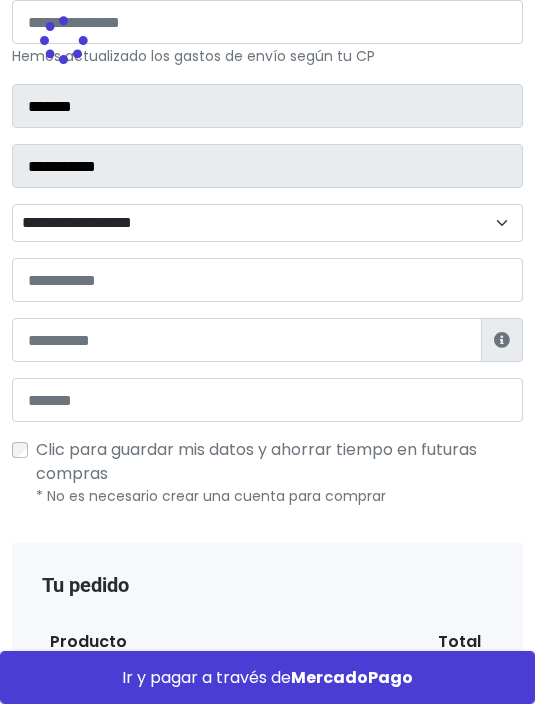 scroll, scrollTop: 542, scrollLeft: 0, axis: vertical 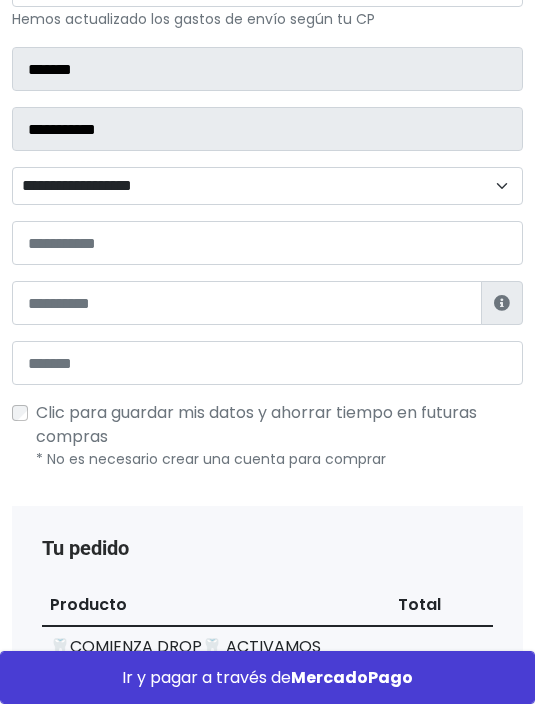 click on "**********" at bounding box center [267, 186] 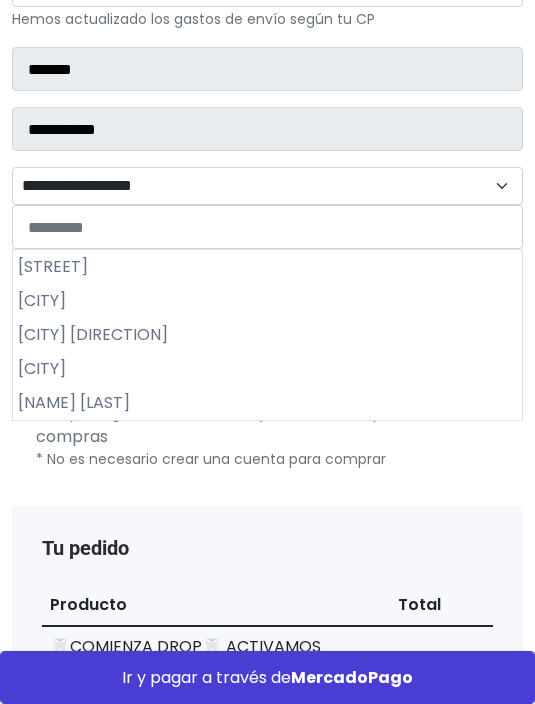 click on "[CITY]" at bounding box center (267, 301) 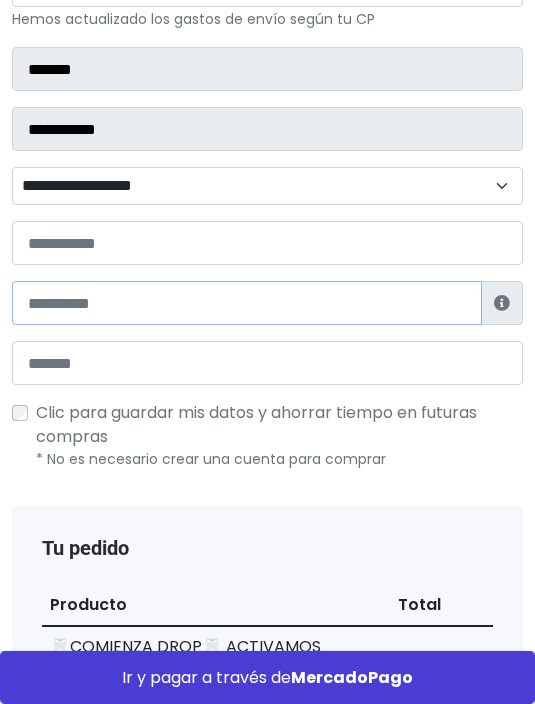 click at bounding box center (247, 303) 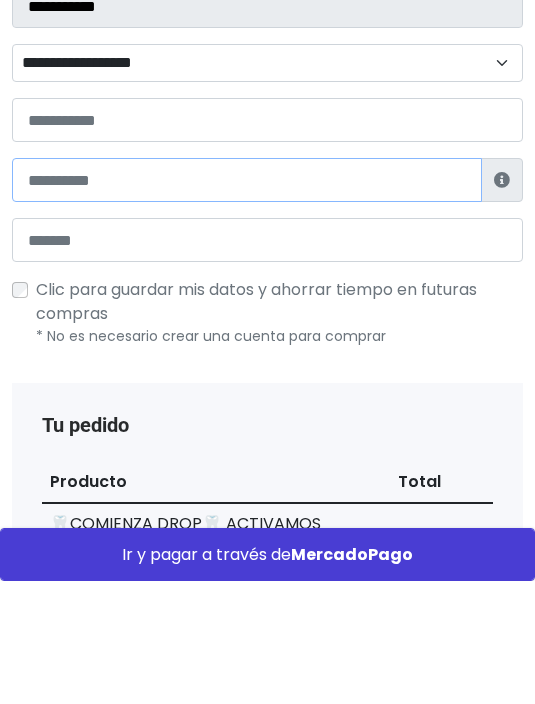 click at bounding box center [247, 303] 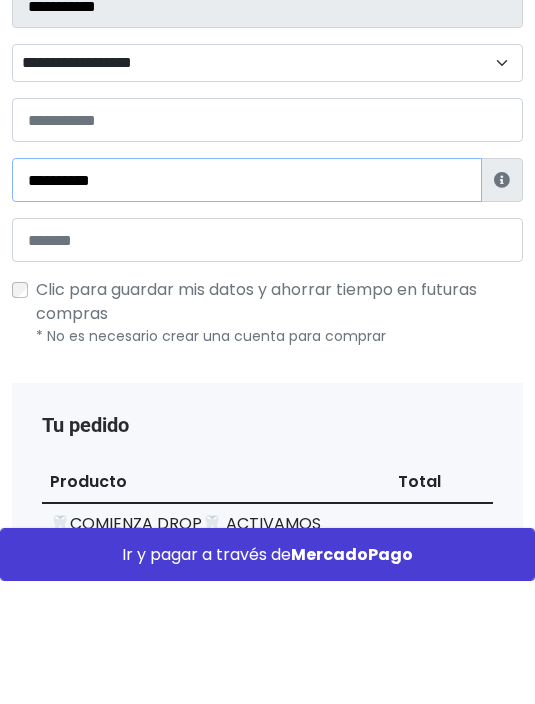 type on "**********" 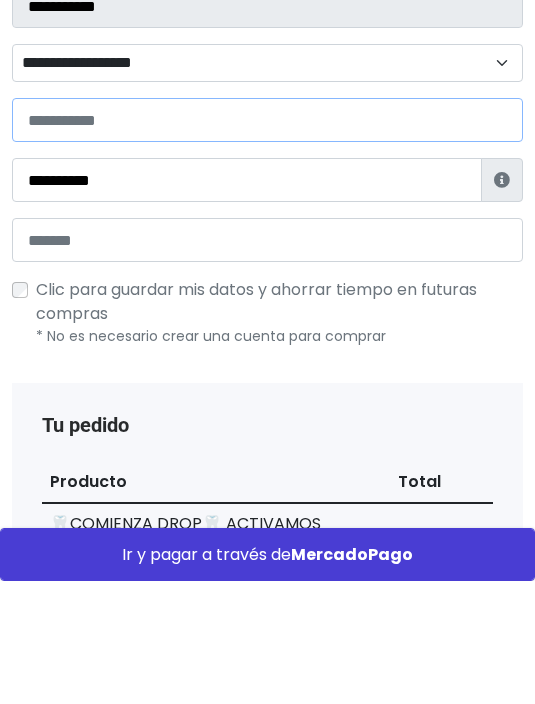 click at bounding box center (267, 243) 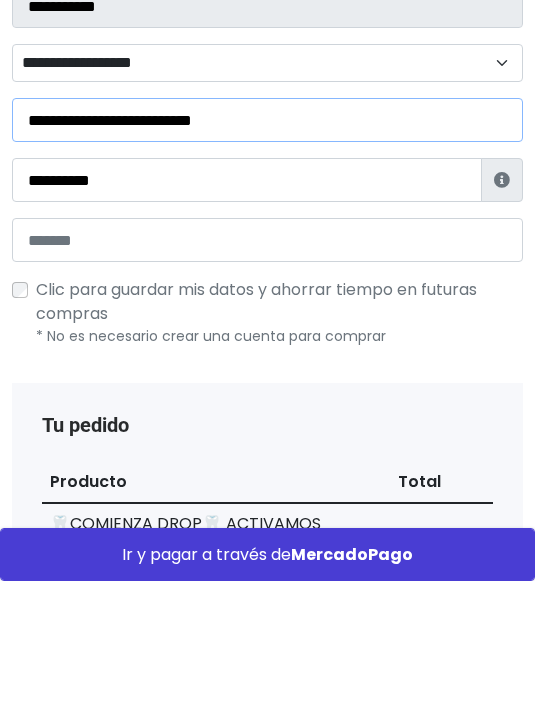 type on "**********" 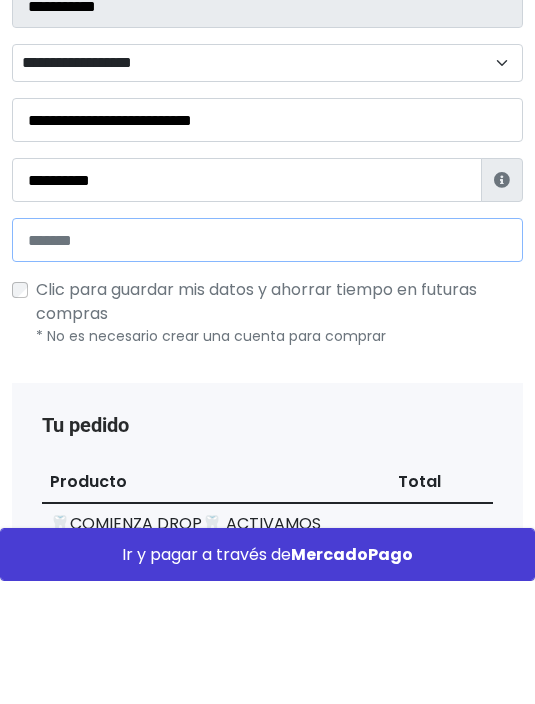 click at bounding box center (267, 363) 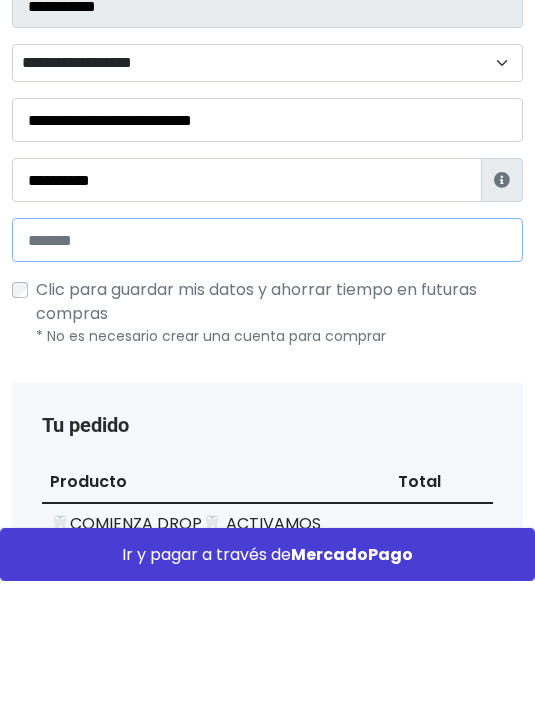 type on "**********" 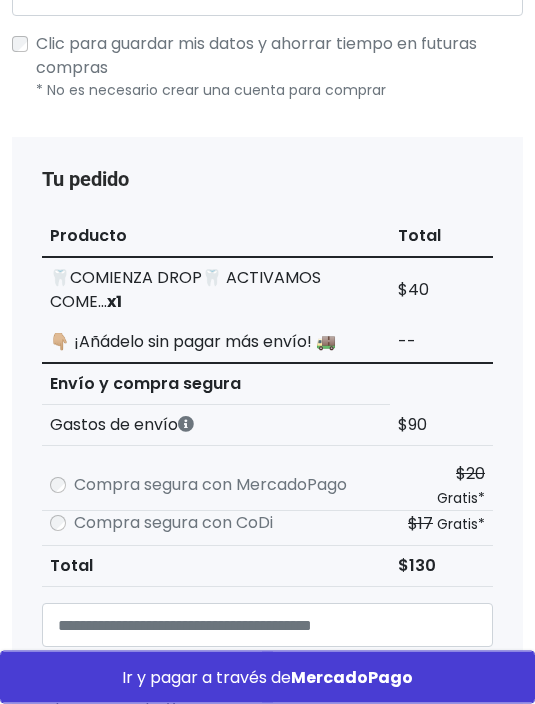 scroll, scrollTop: 912, scrollLeft: 0, axis: vertical 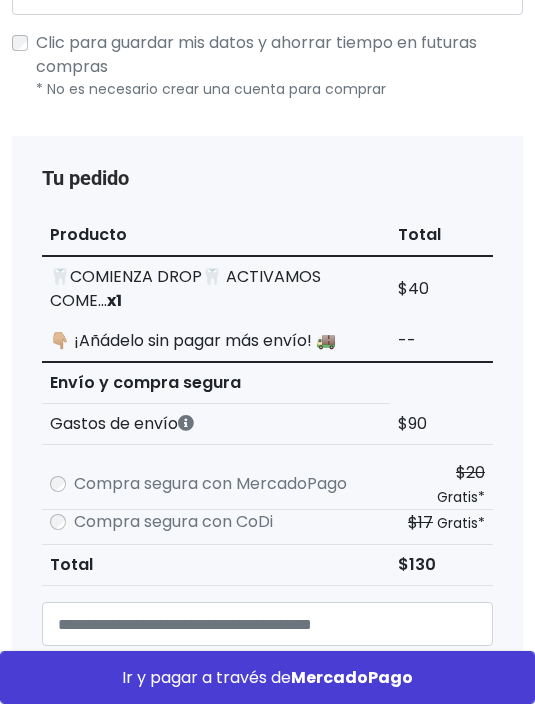 click on "Ir y pagar a través de  MercadoPago" at bounding box center (267, 677) 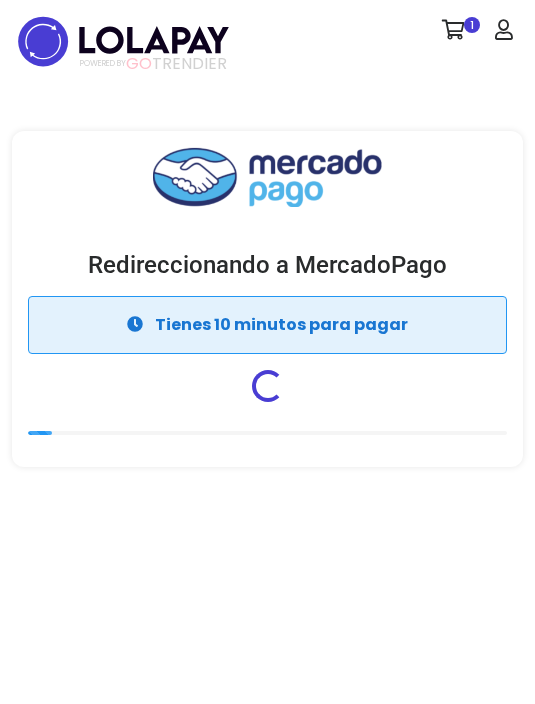 scroll, scrollTop: 0, scrollLeft: 0, axis: both 